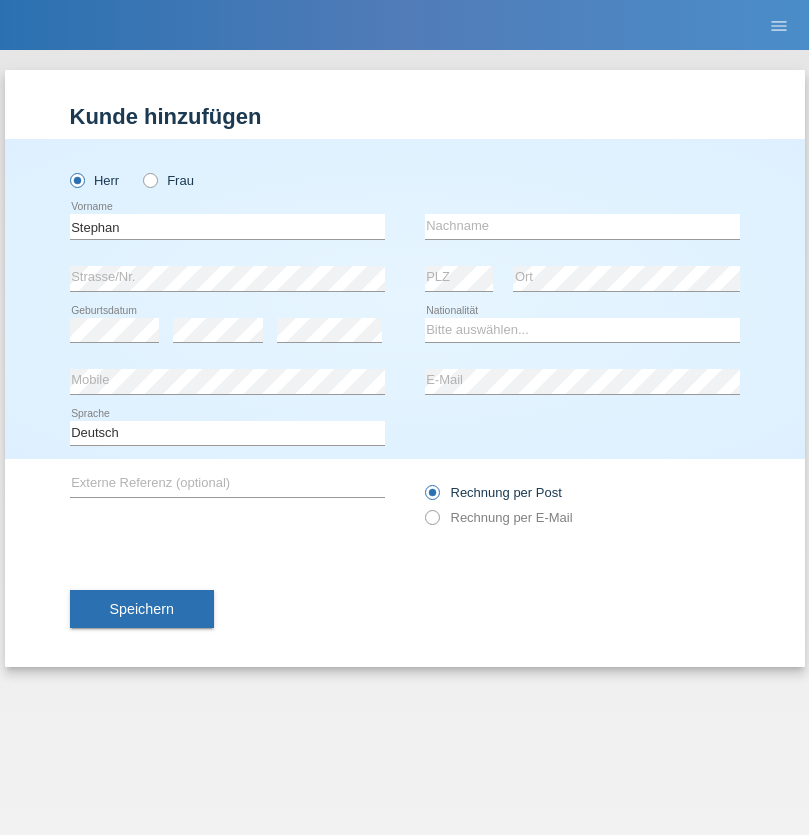 scroll, scrollTop: 0, scrollLeft: 0, axis: both 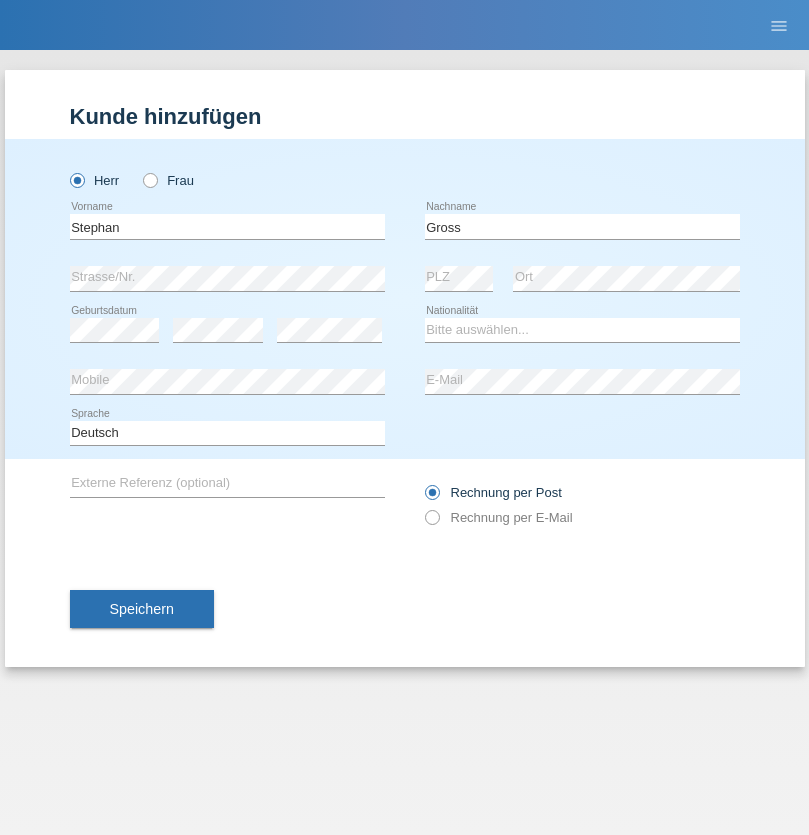 type on "Gross" 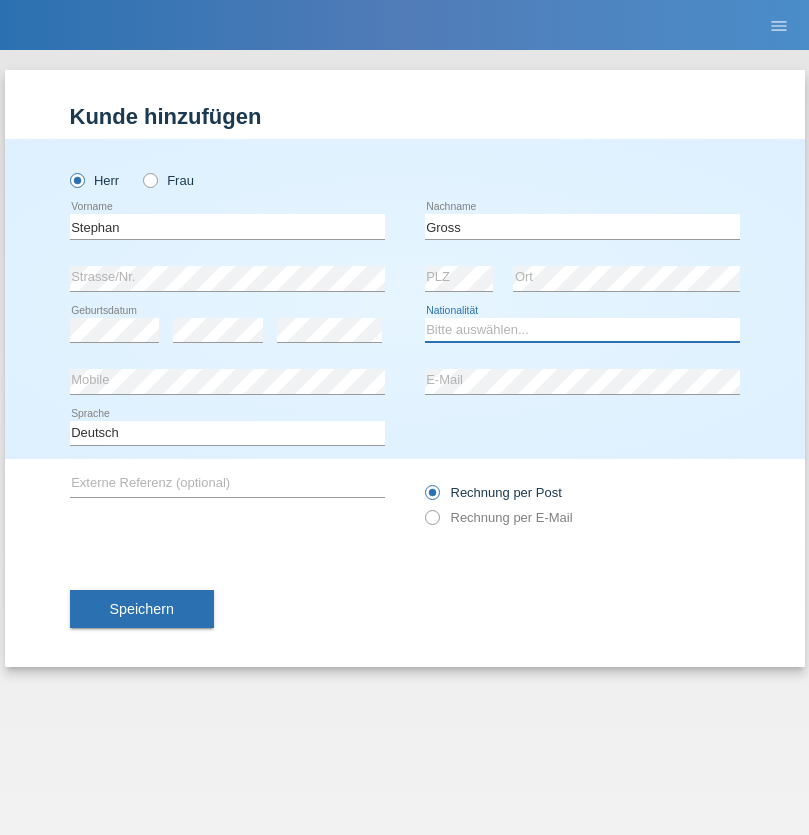 select on "CH" 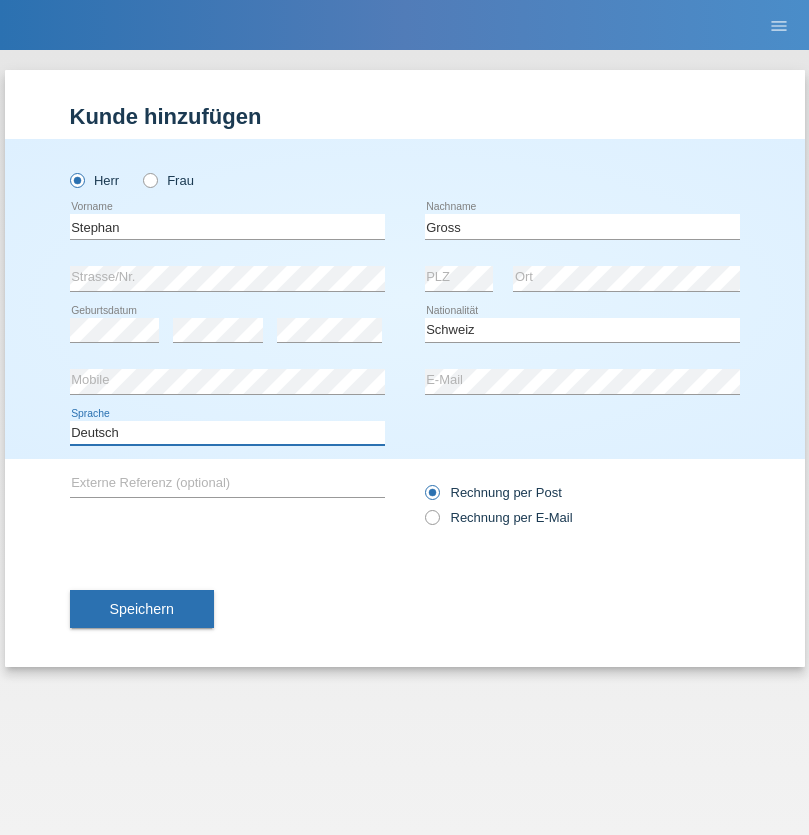 select on "en" 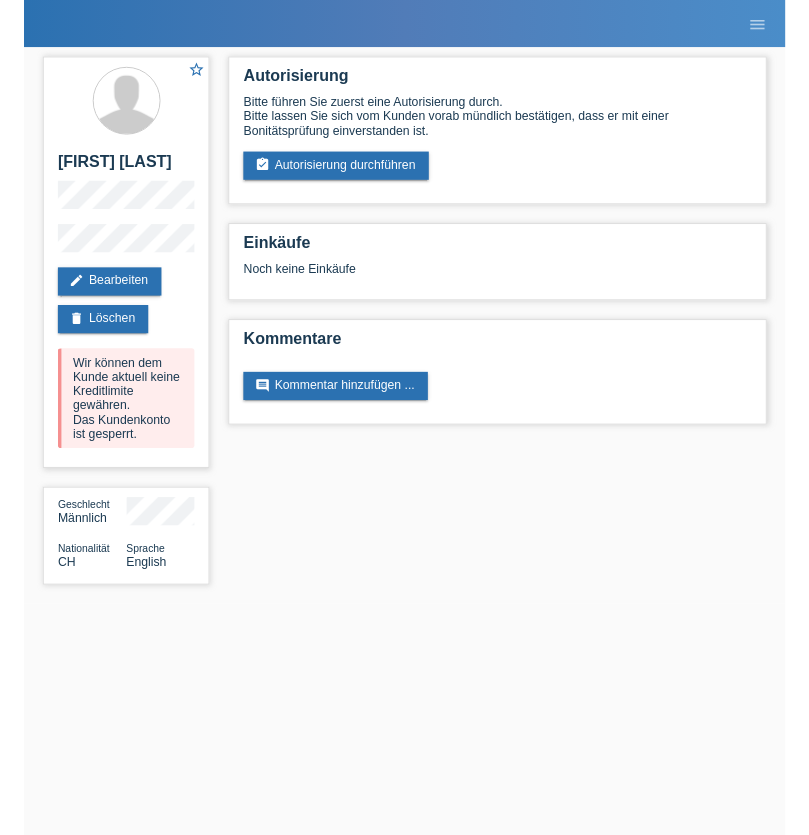 scroll, scrollTop: 0, scrollLeft: 0, axis: both 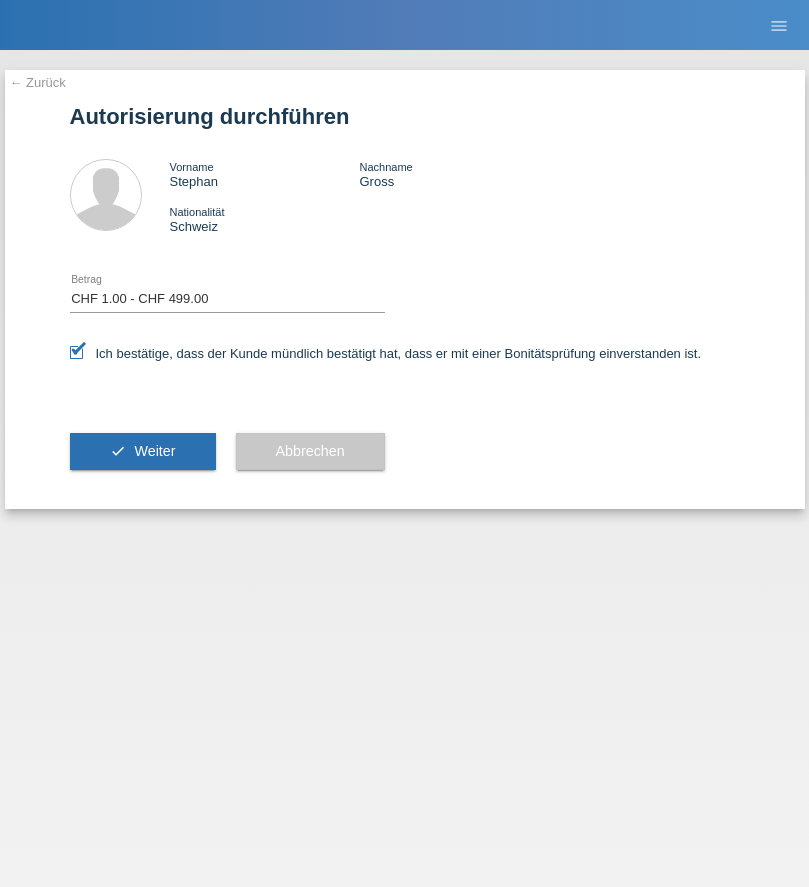 select on "1" 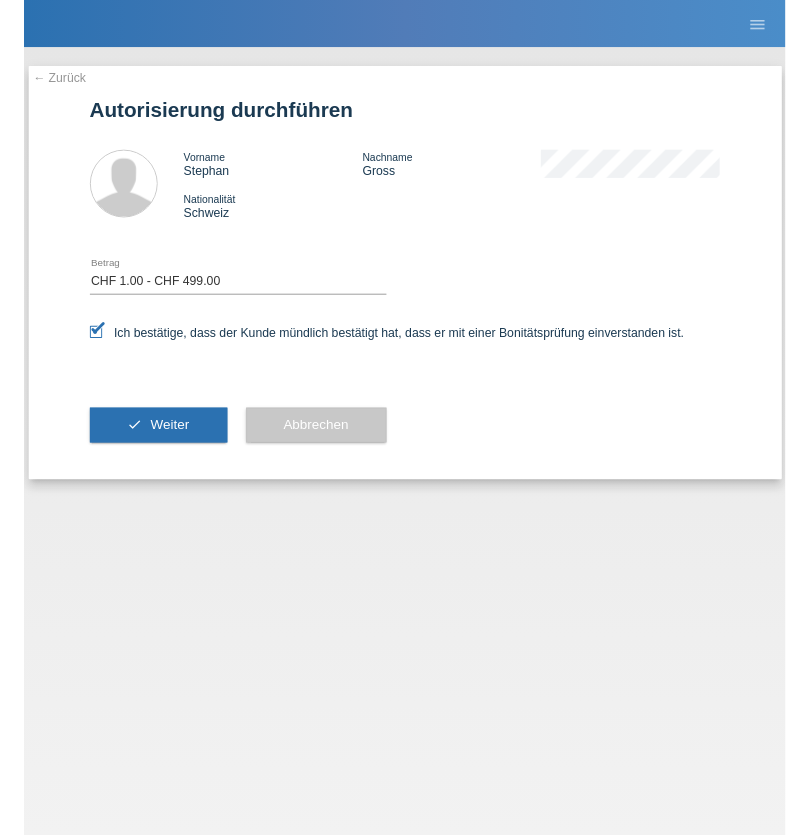 scroll, scrollTop: 0, scrollLeft: 0, axis: both 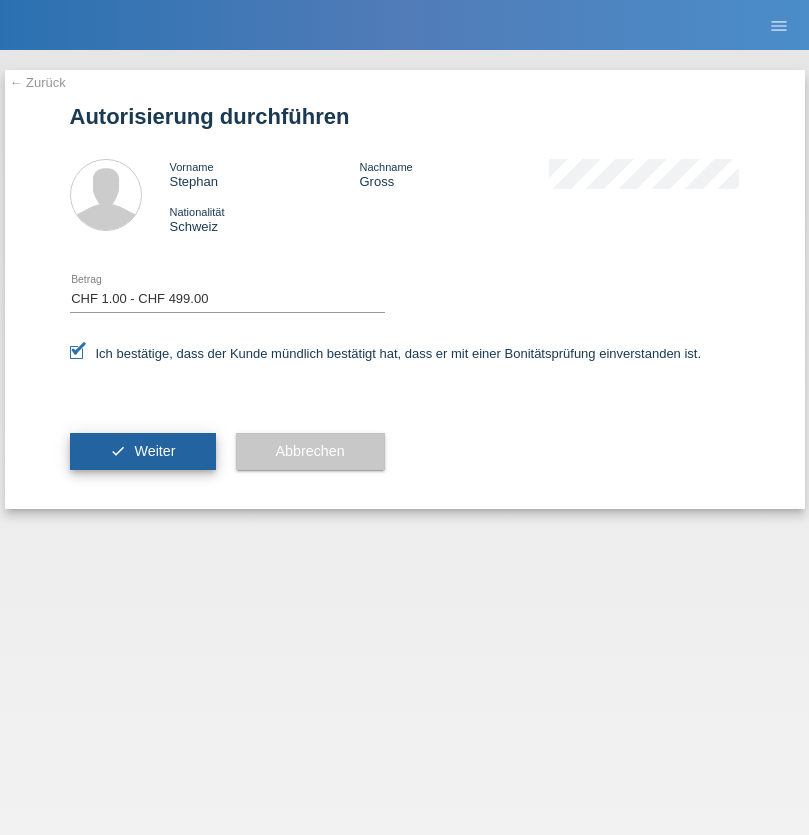 click on "Weiter" at bounding box center (154, 451) 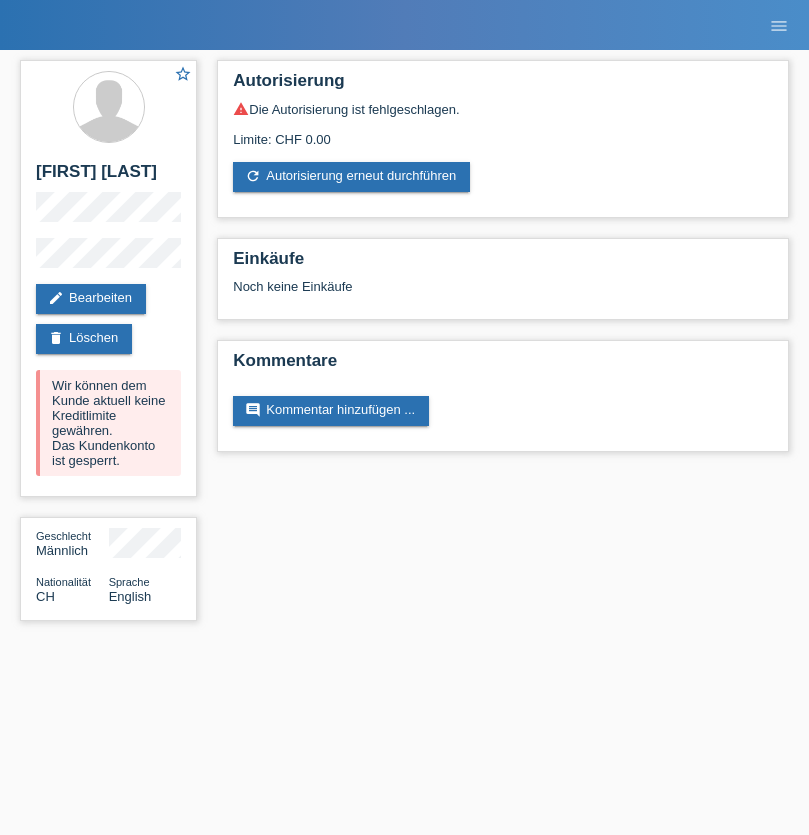 scroll, scrollTop: 0, scrollLeft: 0, axis: both 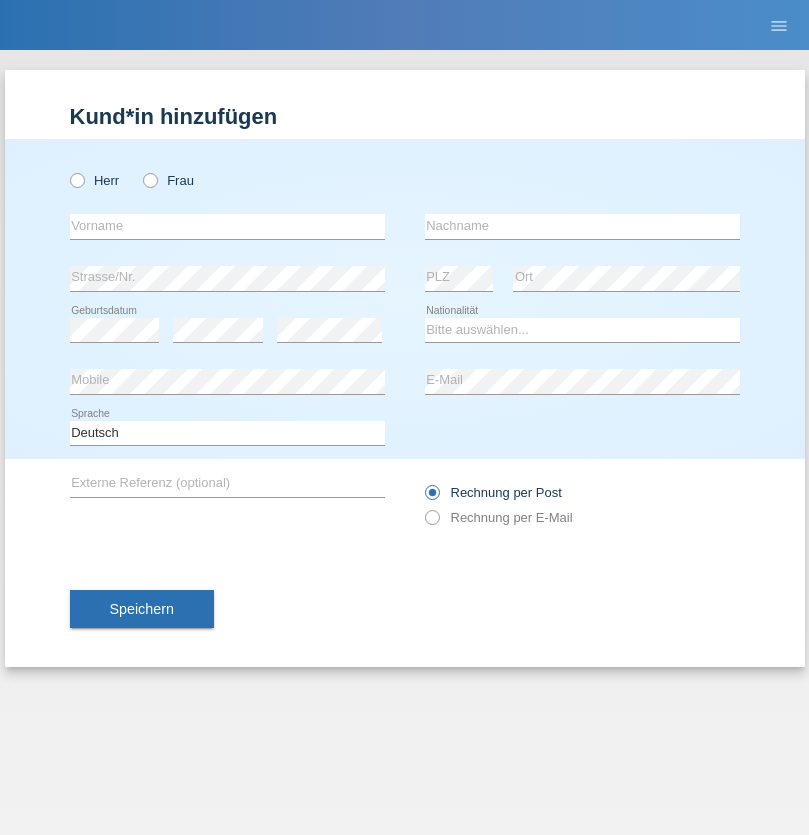 radio on "true" 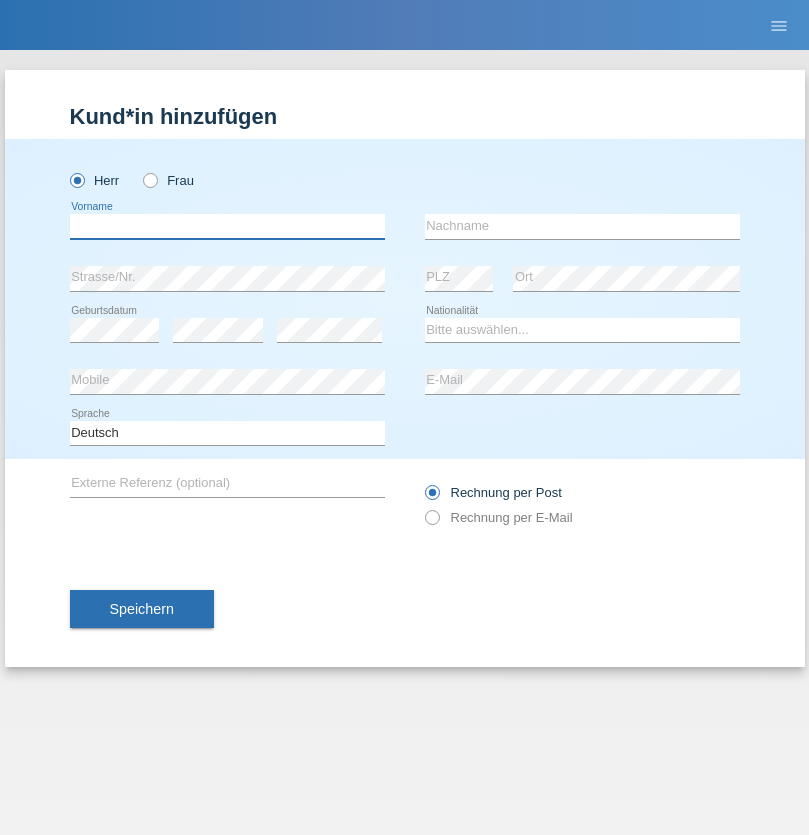 click at bounding box center [227, 226] 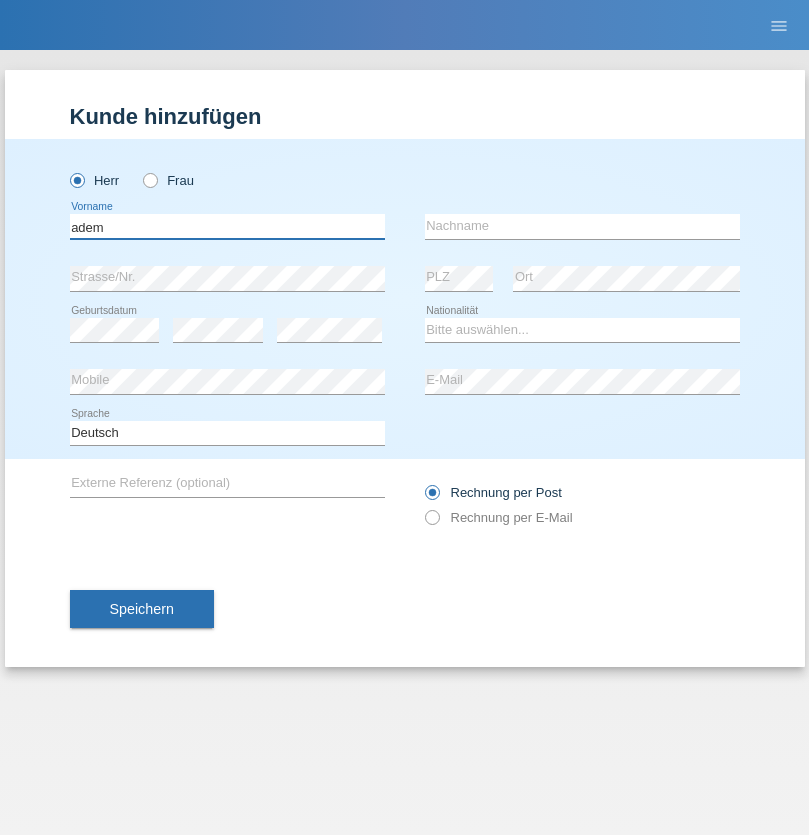 type on "adem" 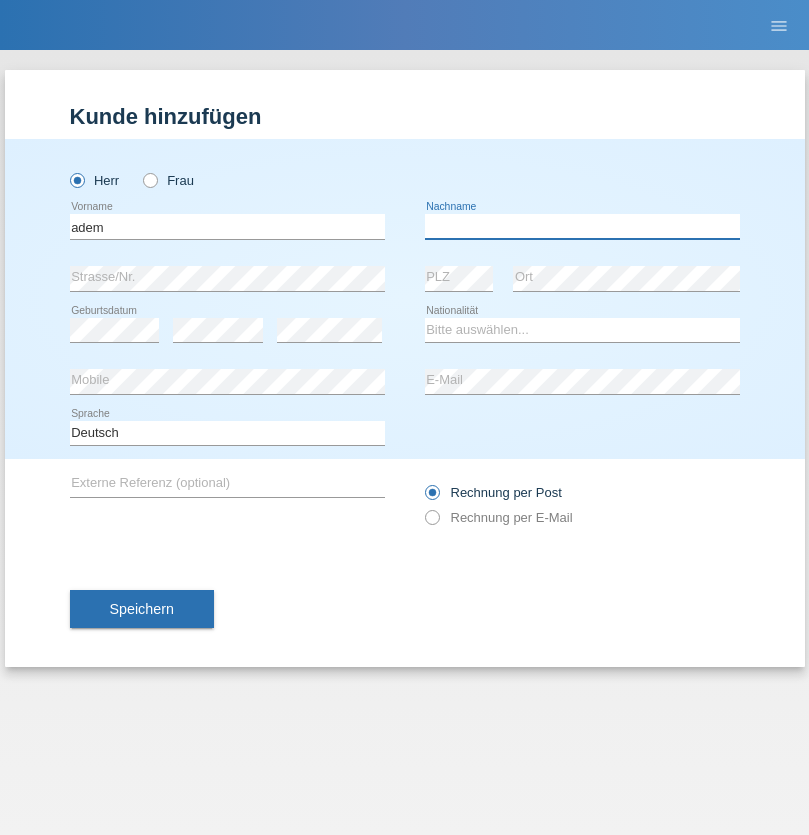 click at bounding box center (582, 226) 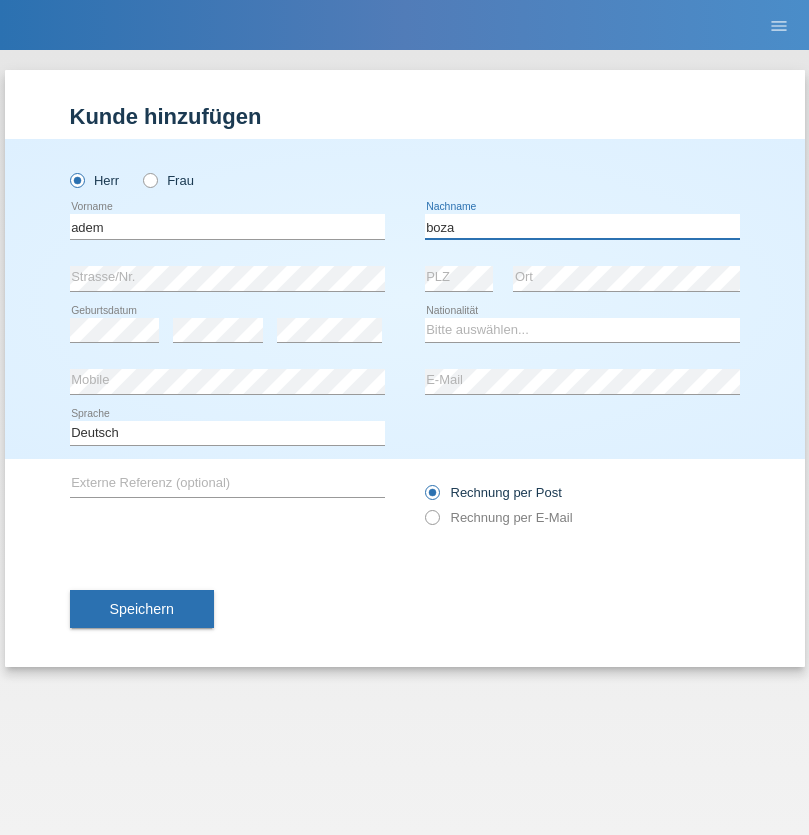 type on "boza" 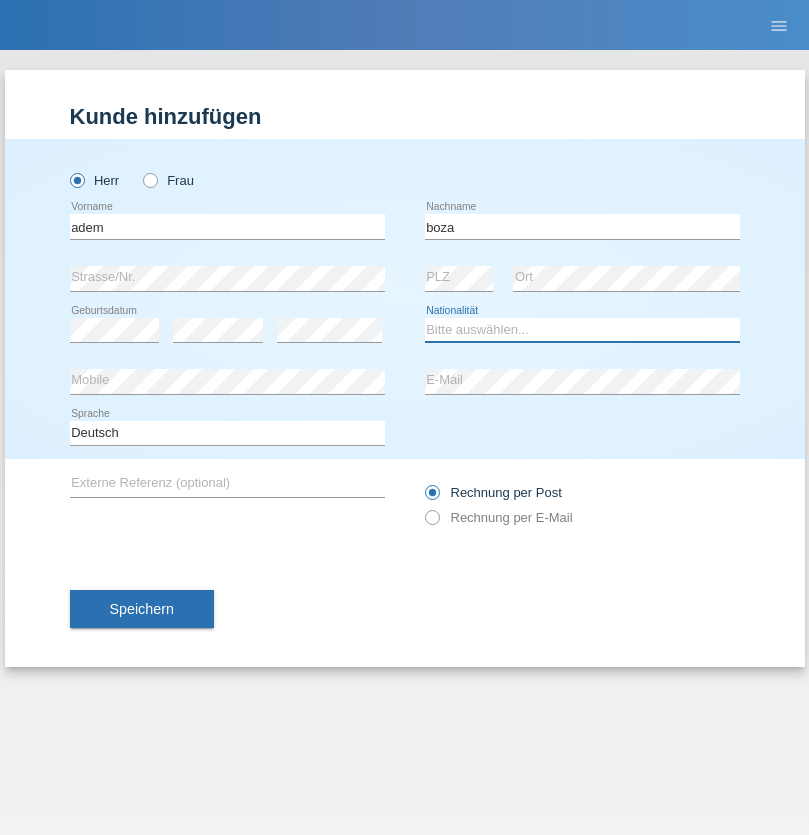 select on "CH" 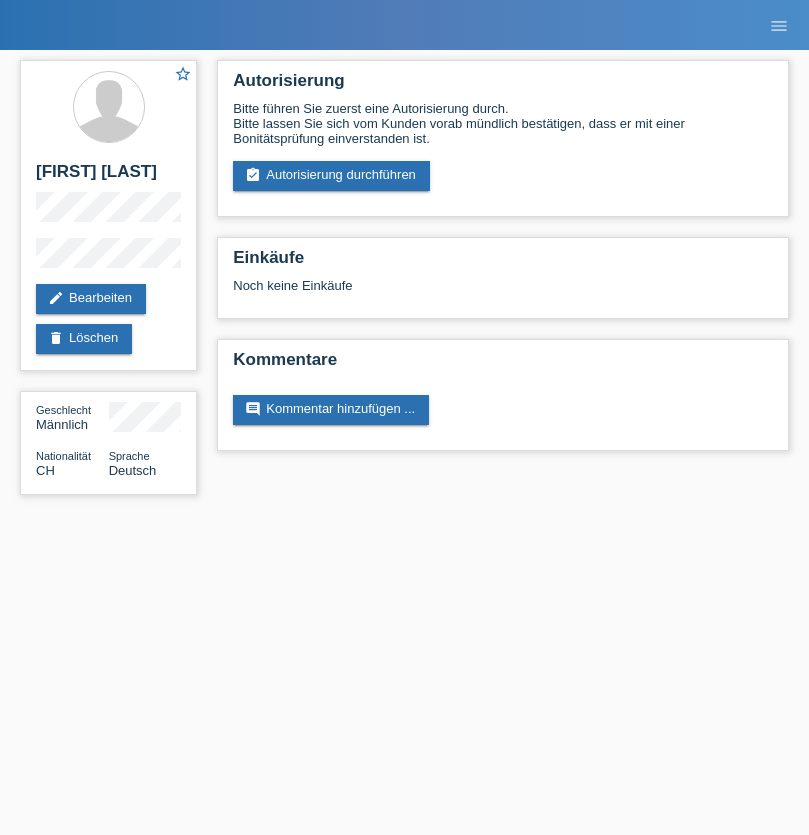 scroll, scrollTop: 0, scrollLeft: 0, axis: both 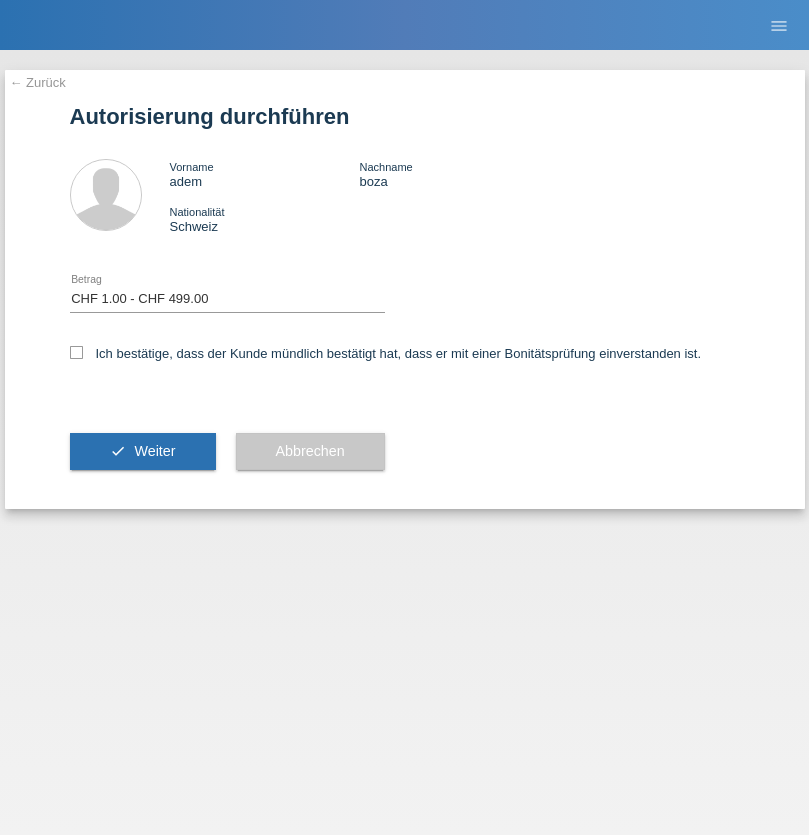 select on "1" 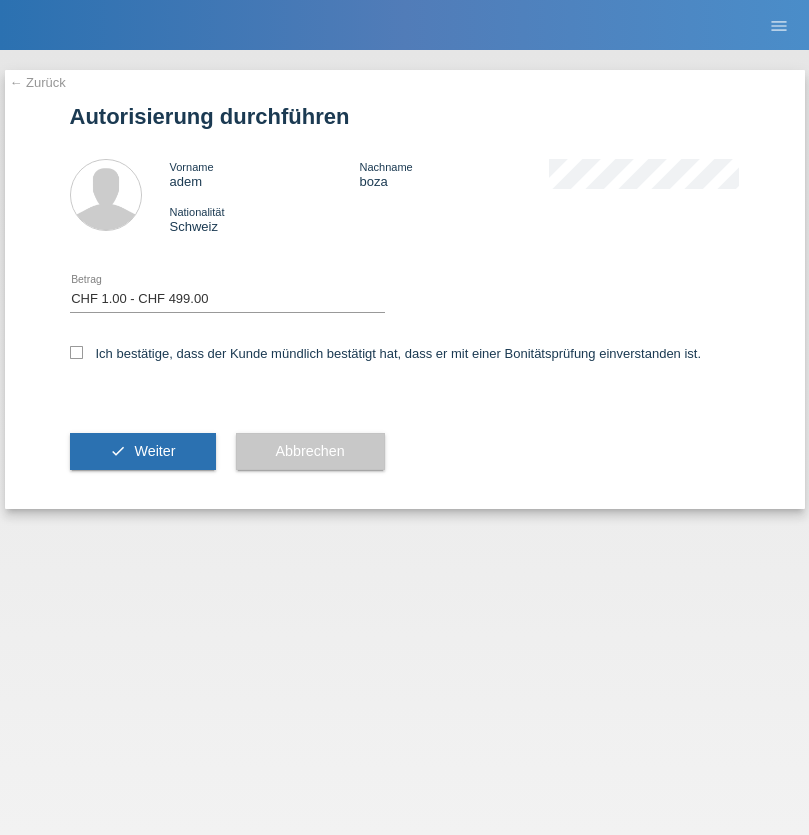scroll, scrollTop: 0, scrollLeft: 0, axis: both 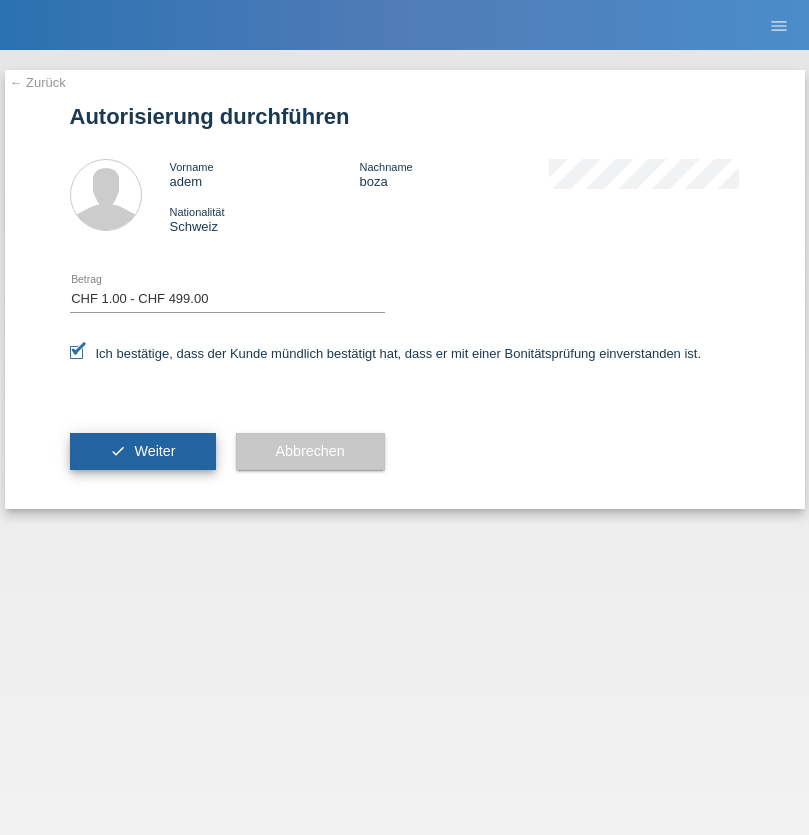click on "Weiter" at bounding box center (154, 451) 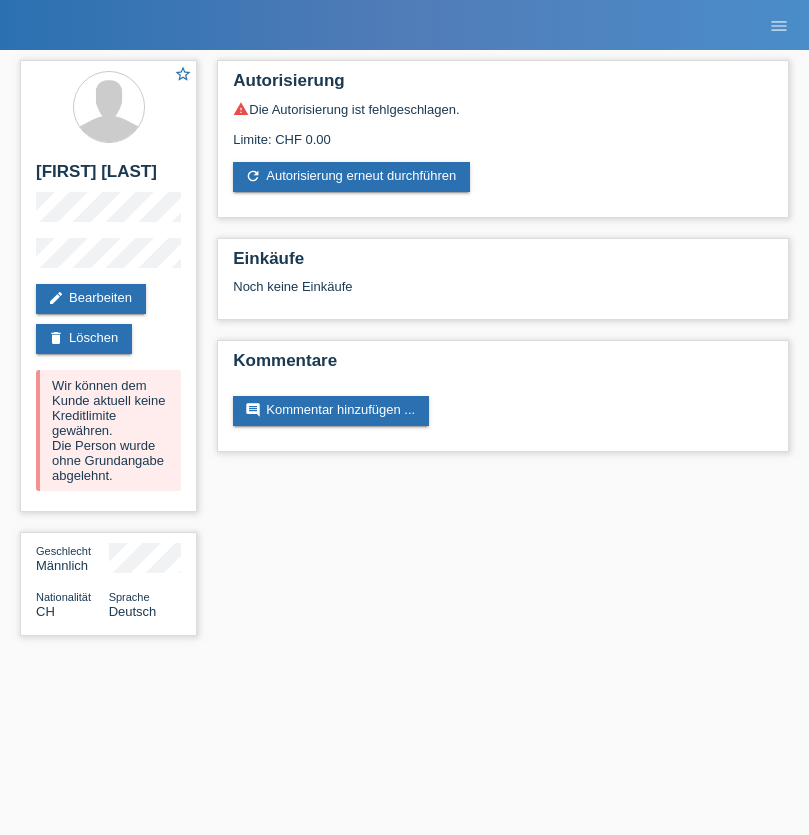 scroll, scrollTop: 0, scrollLeft: 0, axis: both 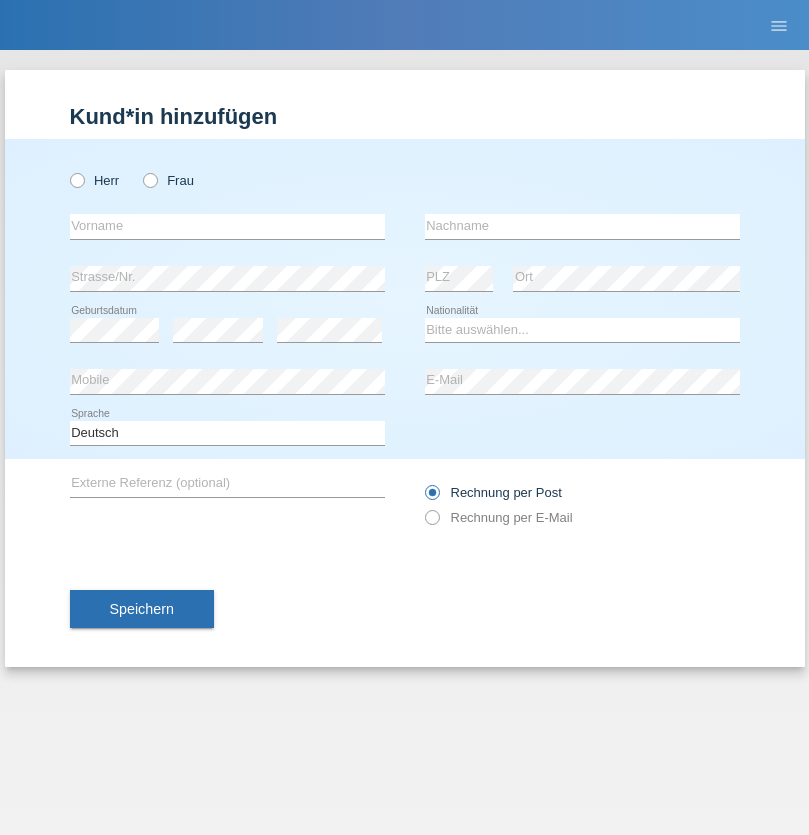 radio on "true" 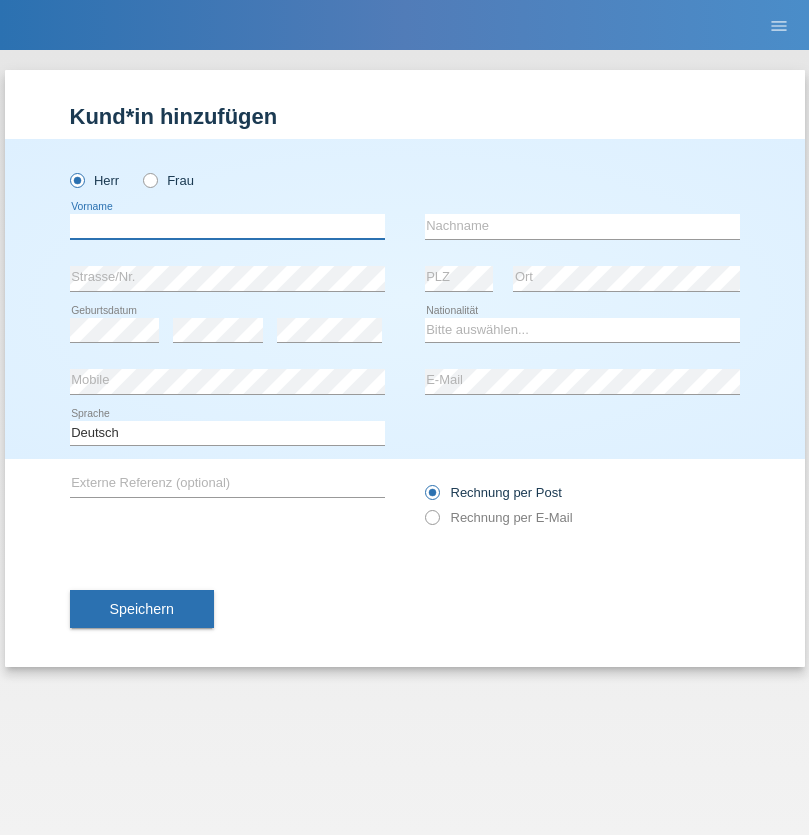 click at bounding box center [227, 226] 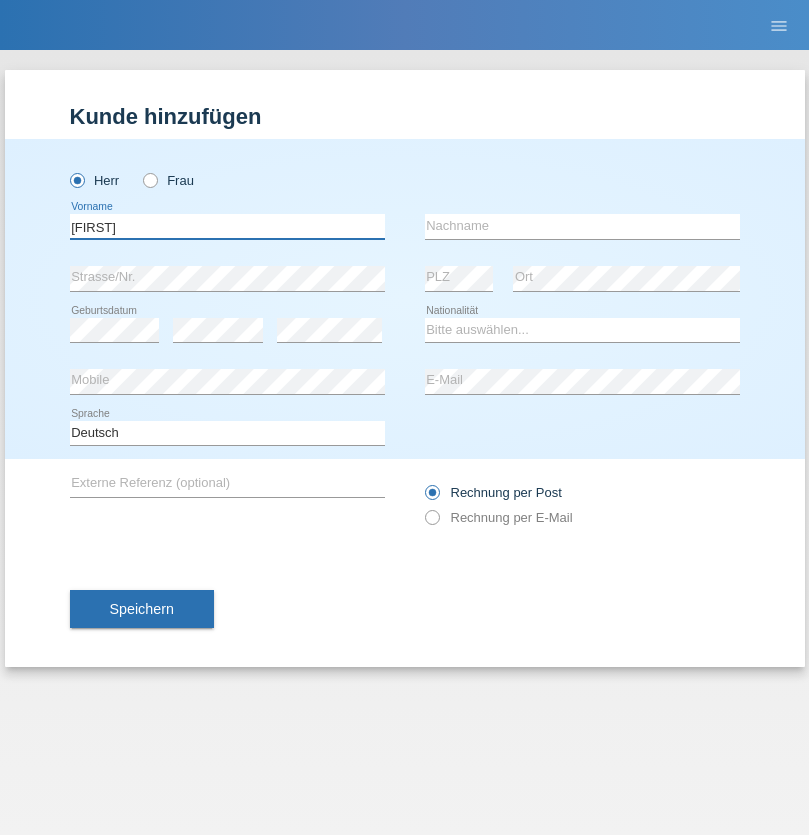 type on "Timo" 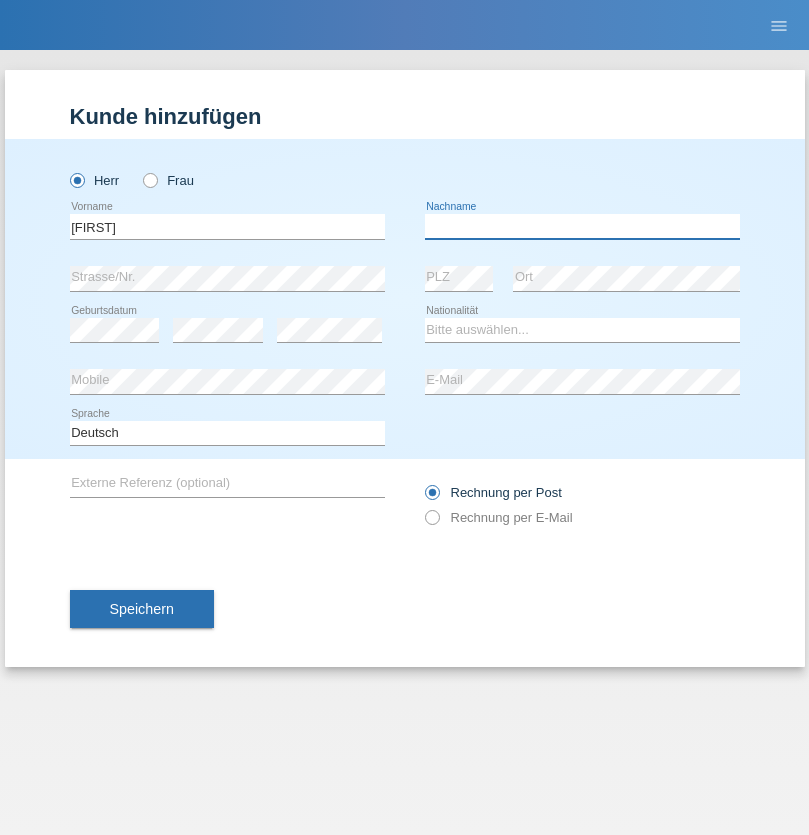 click at bounding box center (582, 226) 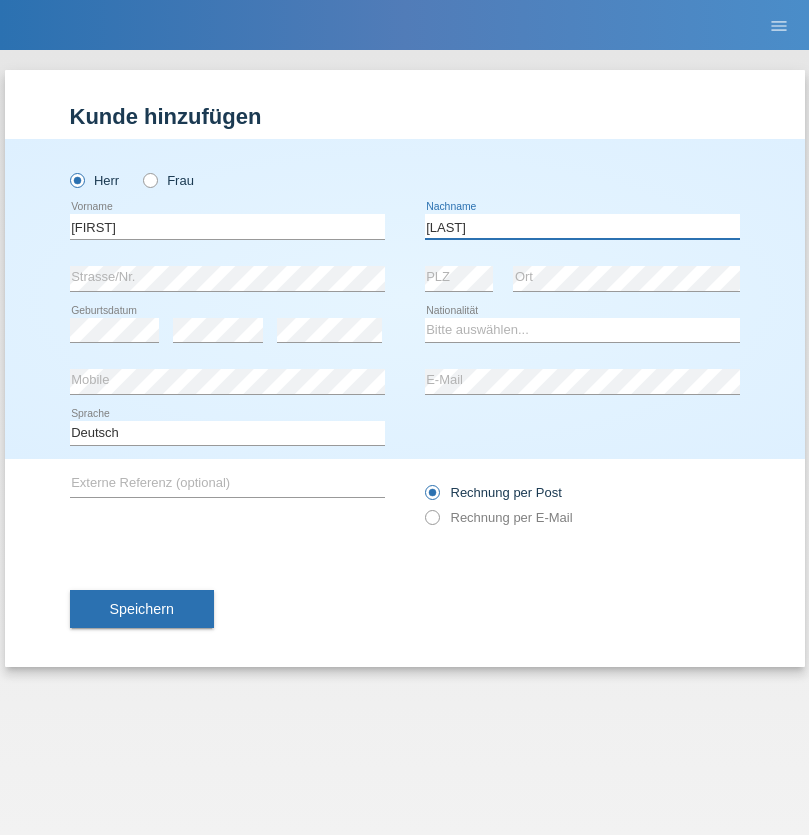 type on "Ledermann" 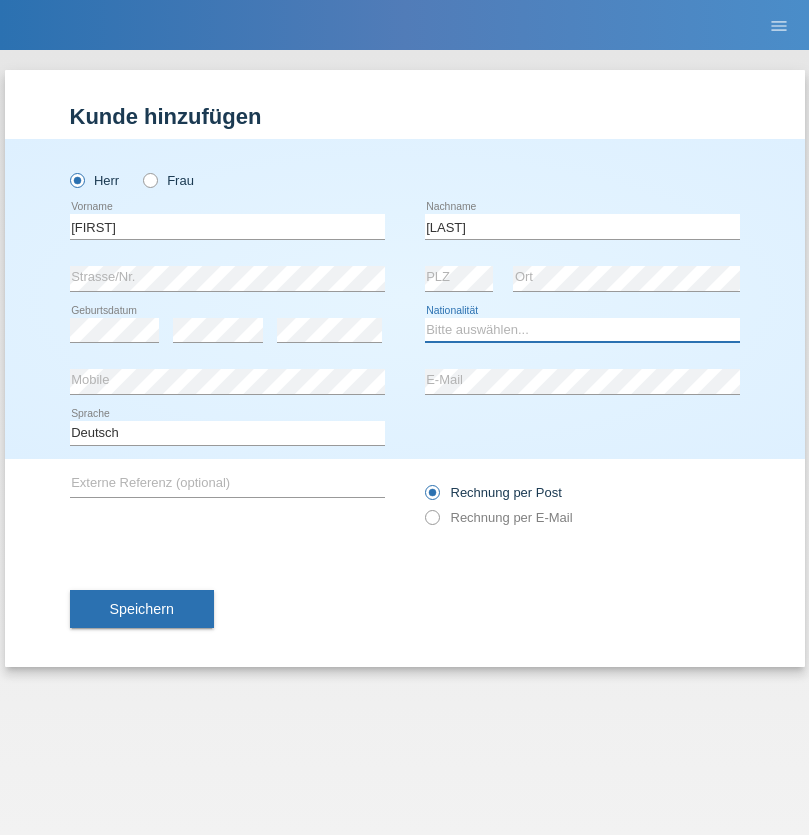 select on "CH" 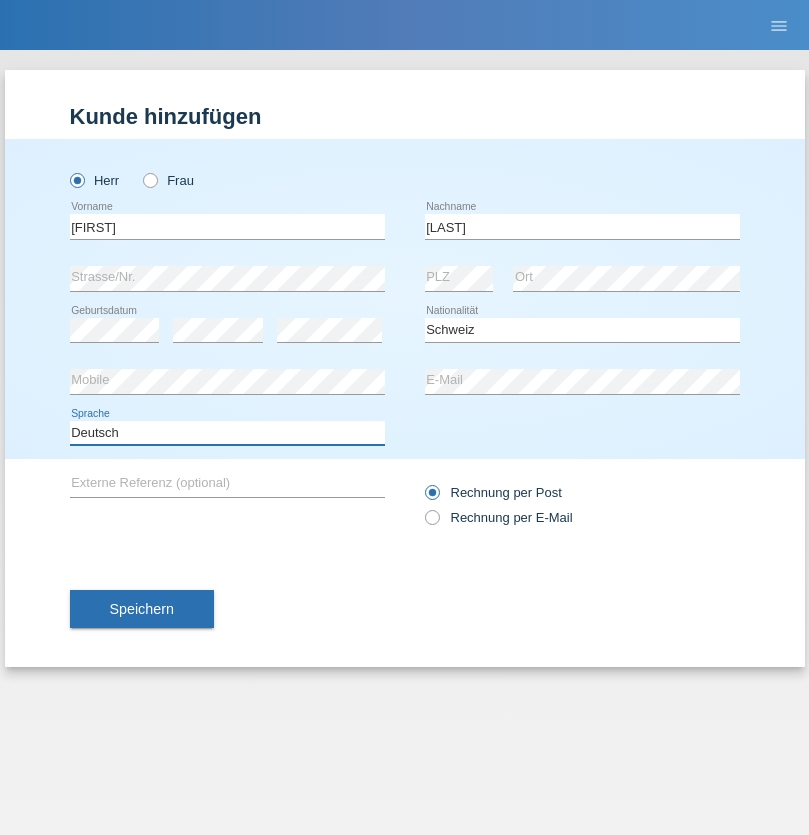 select on "en" 